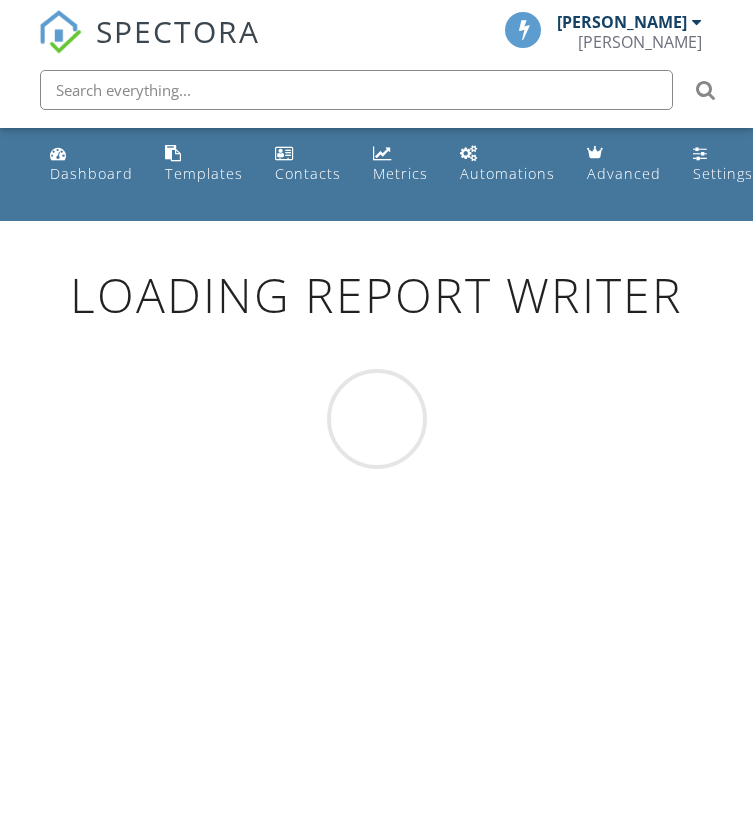 scroll, scrollTop: 0, scrollLeft: 0, axis: both 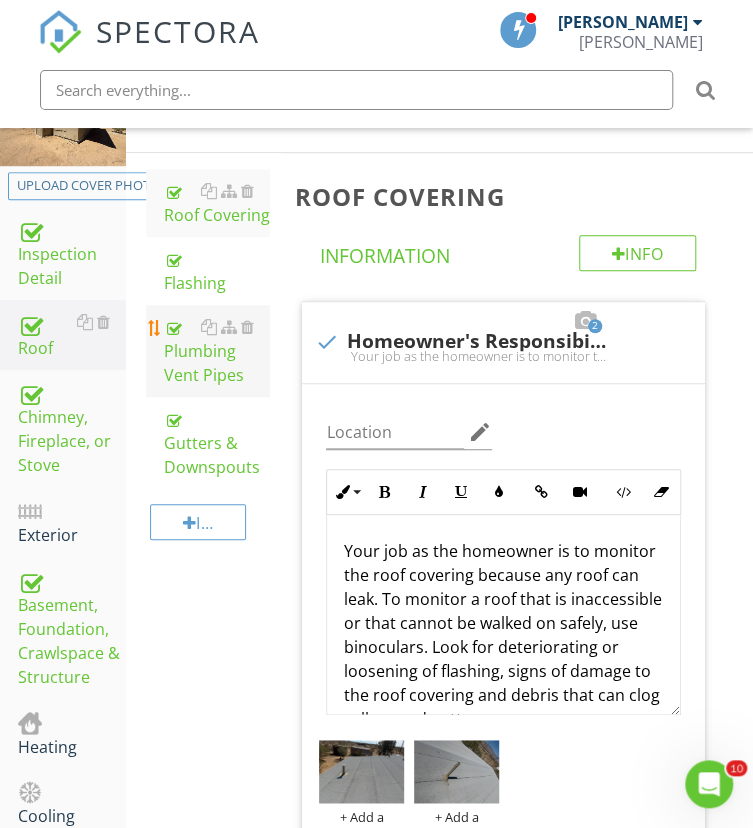 click on "Plumbing Vent Pipes" at bounding box center [217, 351] 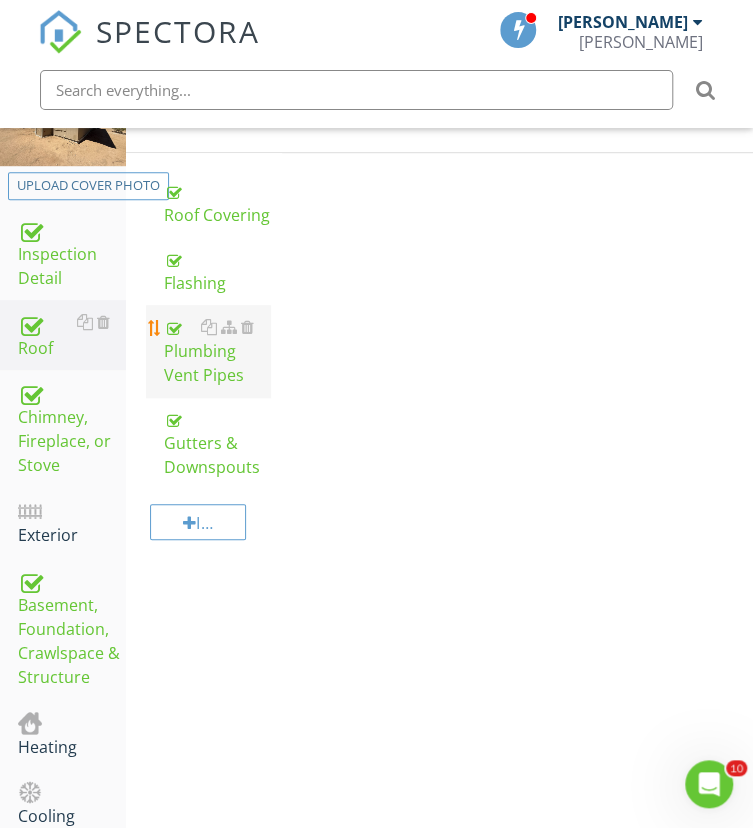 click on "Plumbing Vent Pipes" at bounding box center (217, 351) 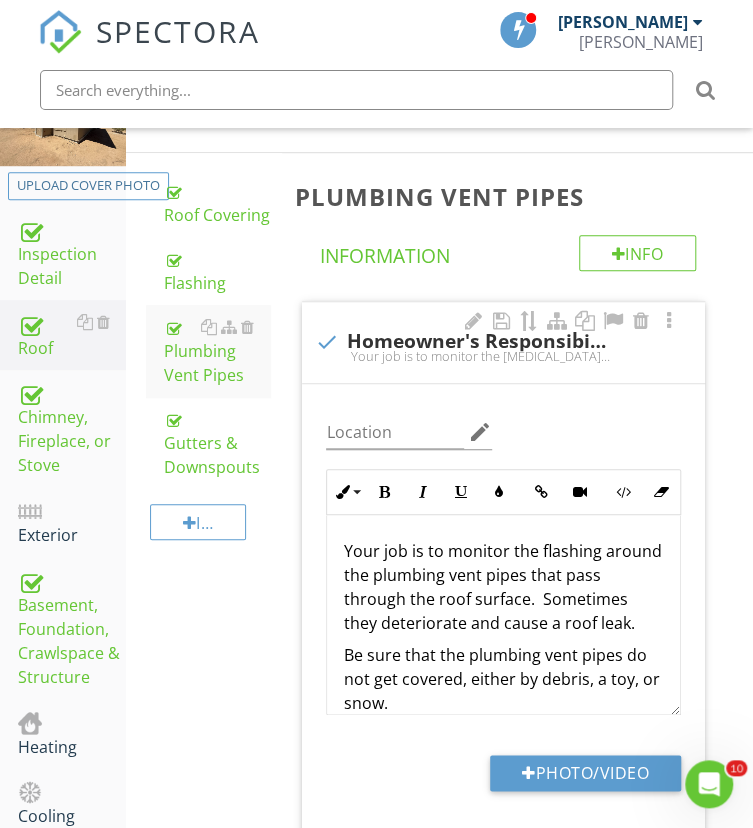 scroll, scrollTop: 278, scrollLeft: 0, axis: vertical 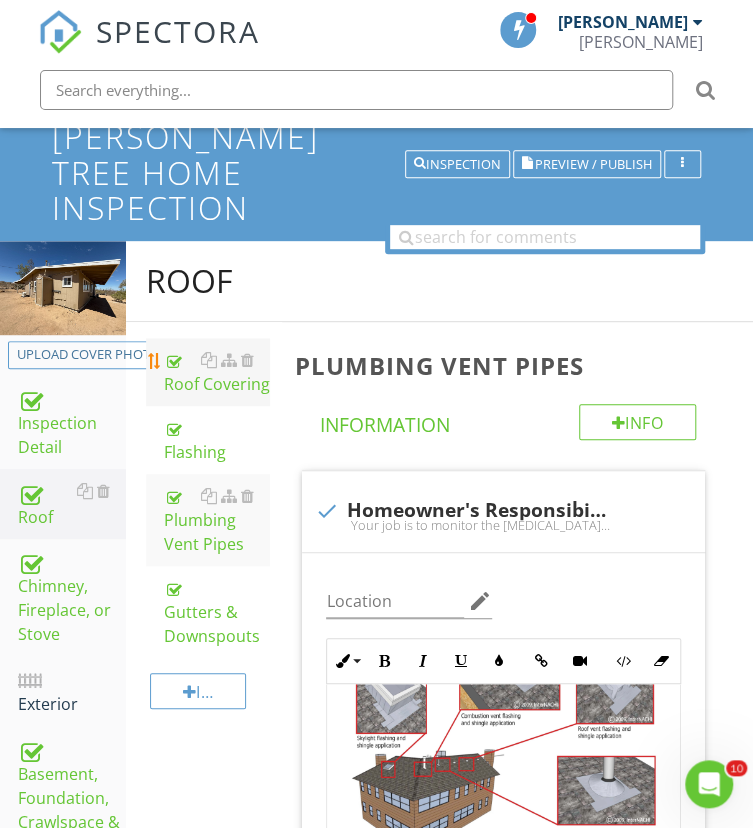 click on "Roof Covering" at bounding box center (217, 372) 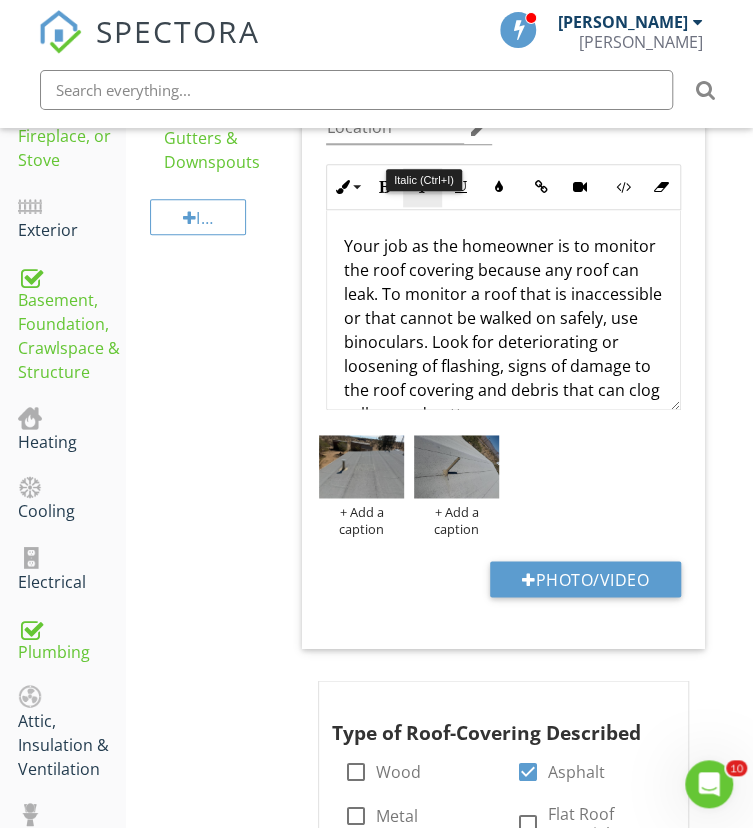 scroll, scrollTop: 633, scrollLeft: 0, axis: vertical 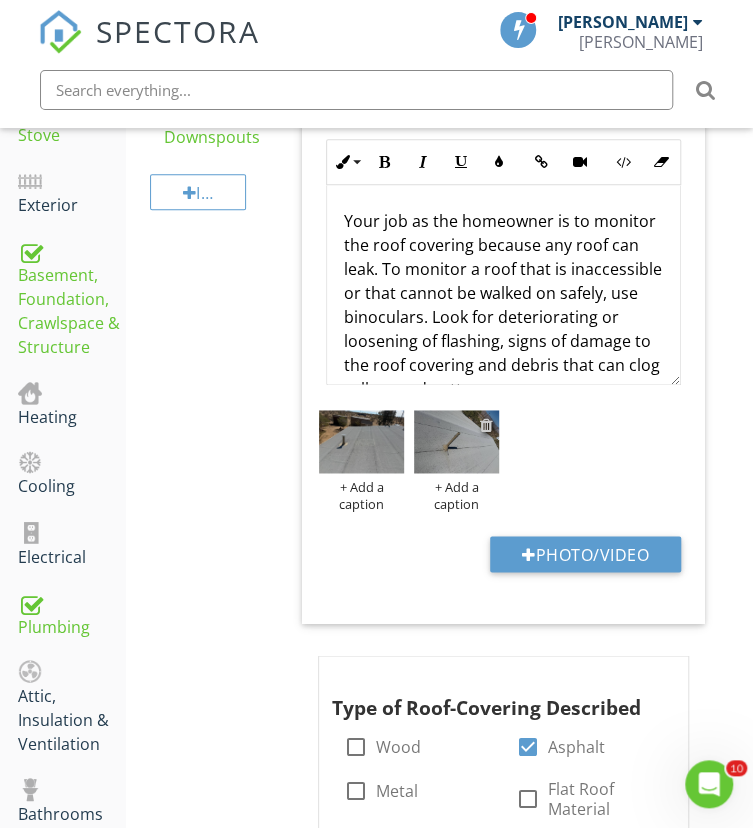 click at bounding box center [486, 425] 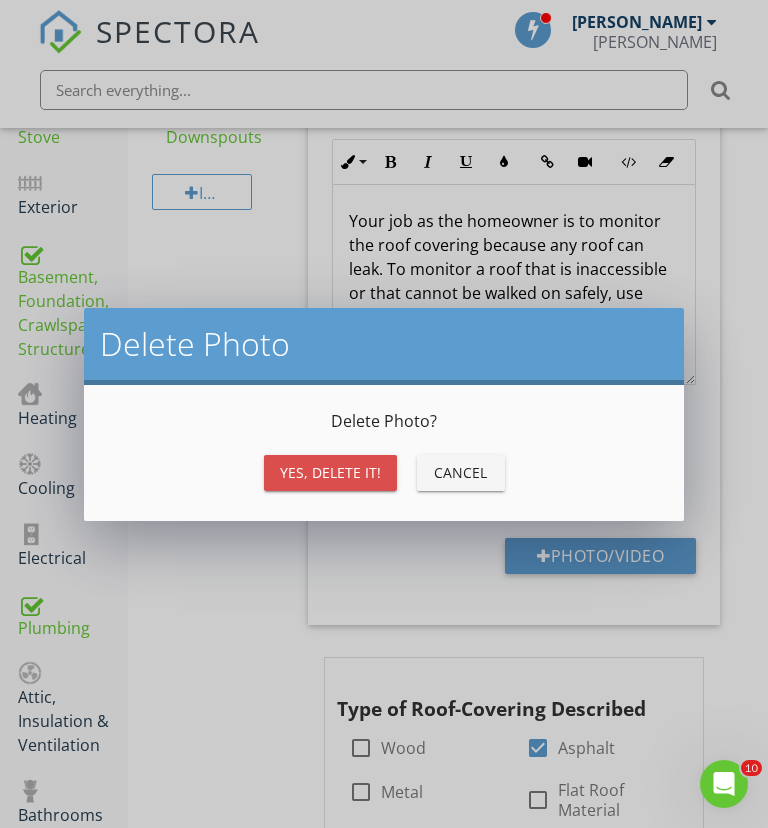 click on "Yes, Delete it!" at bounding box center [330, 472] 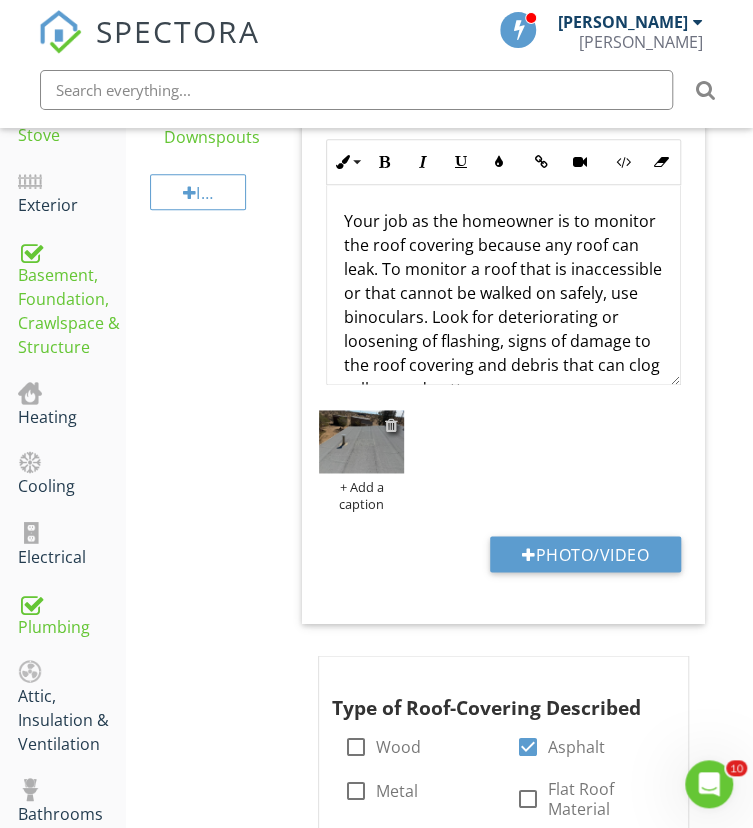 click at bounding box center (391, 425) 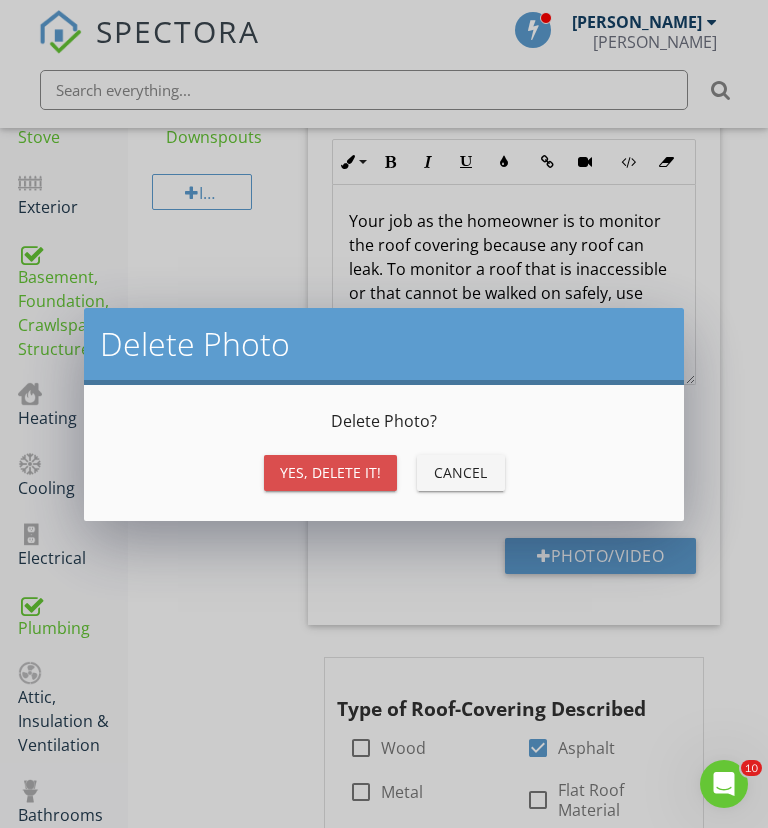 click on "Yes, Delete it!" at bounding box center (330, 473) 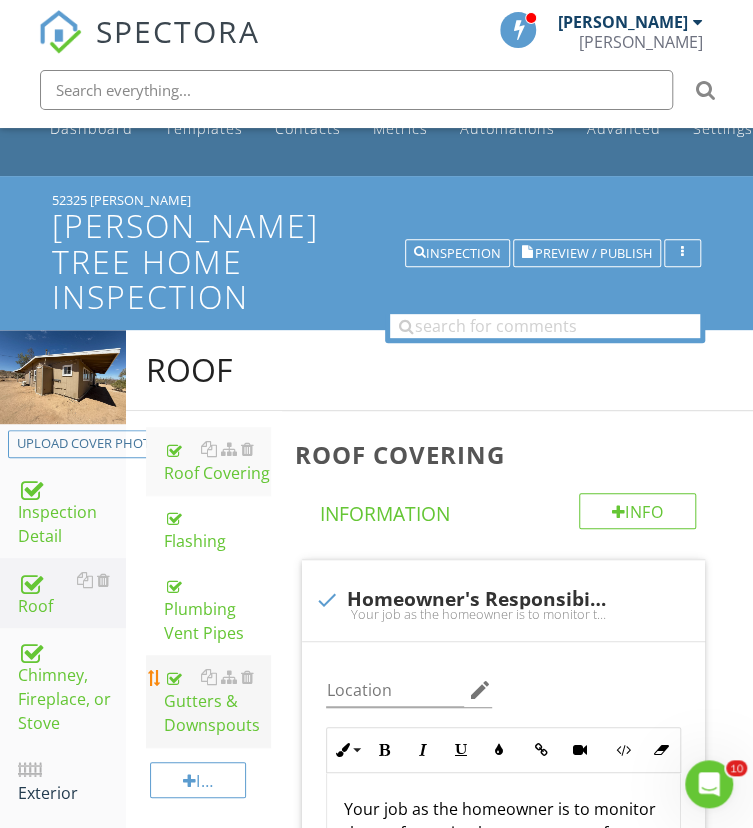 scroll, scrollTop: 0, scrollLeft: 0, axis: both 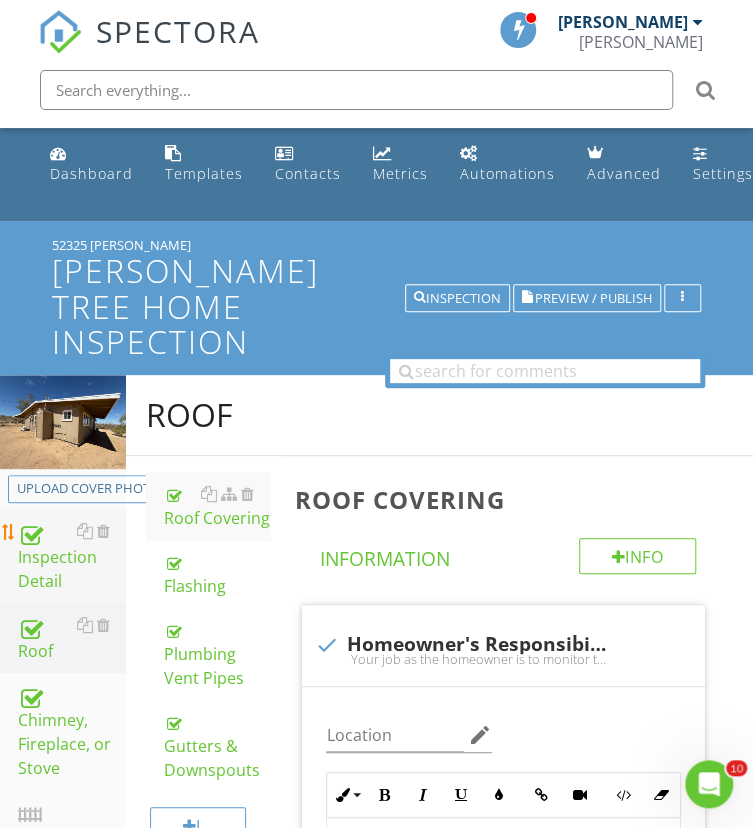 click on "Inspection Detail" at bounding box center (72, 556) 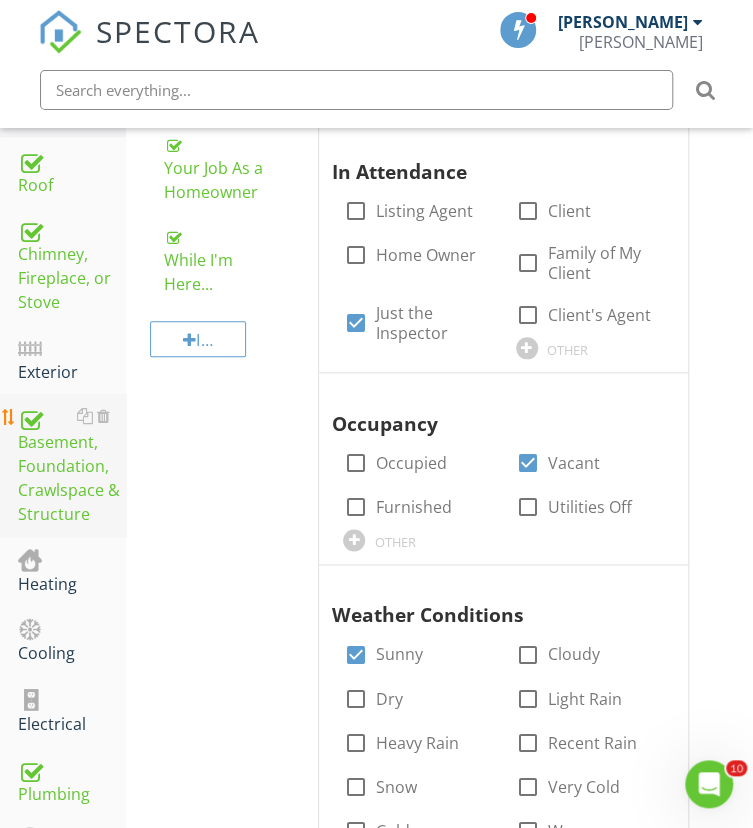 scroll, scrollTop: 465, scrollLeft: 0, axis: vertical 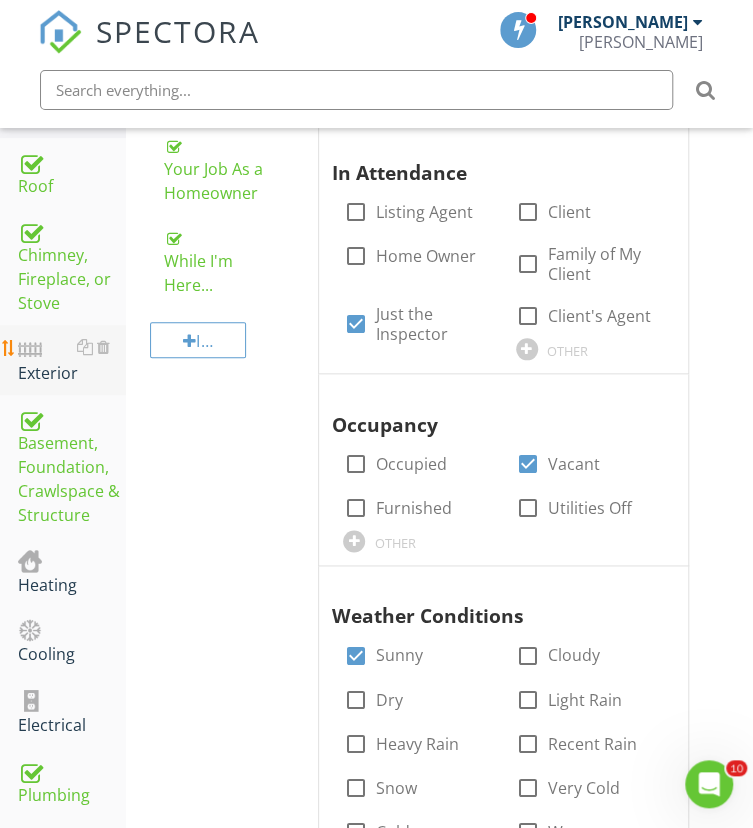 click on "Exterior" at bounding box center [72, 360] 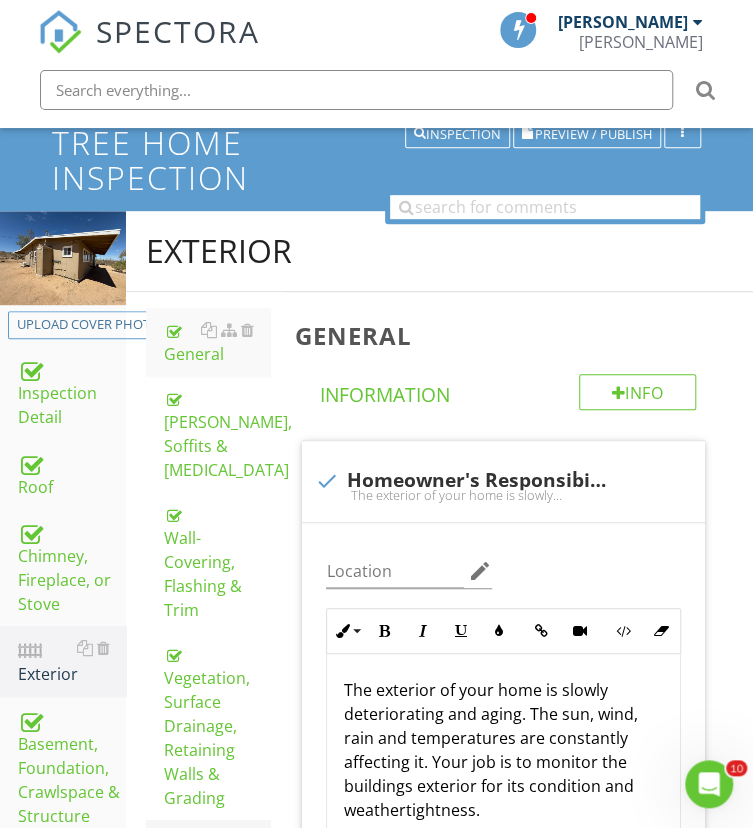 scroll, scrollTop: 163, scrollLeft: 0, axis: vertical 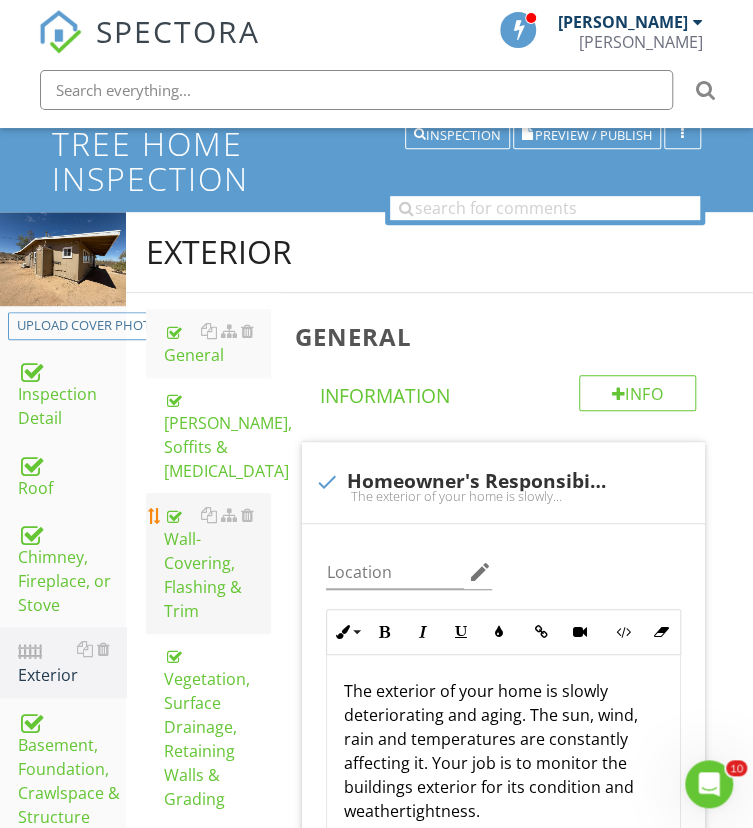 click on "Wall-Covering, Flashing & Trim" at bounding box center (217, 563) 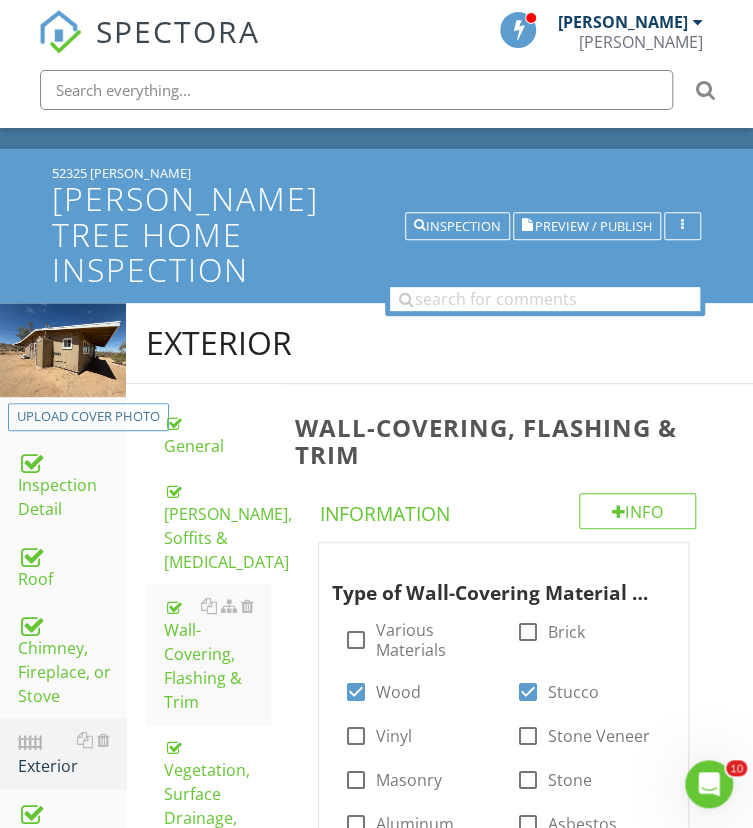 scroll, scrollTop: 47, scrollLeft: 0, axis: vertical 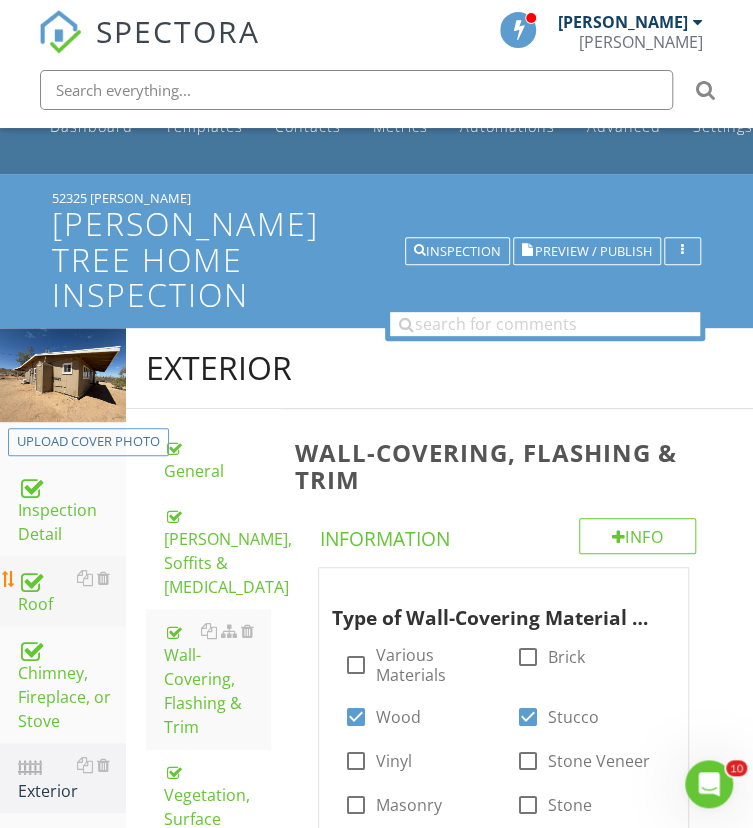 click on "Roof" at bounding box center (72, 591) 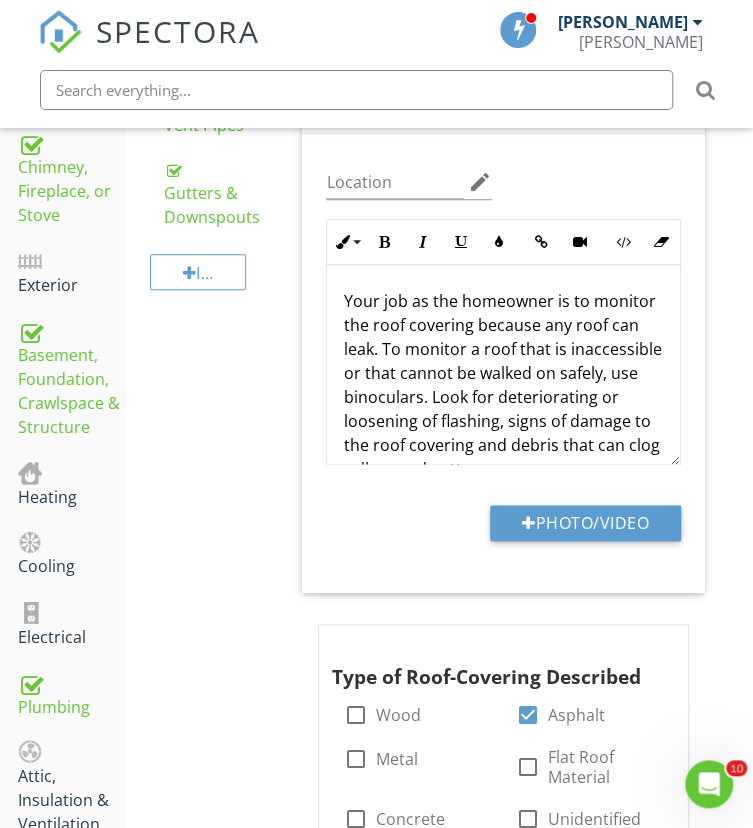 scroll, scrollTop: 596, scrollLeft: 0, axis: vertical 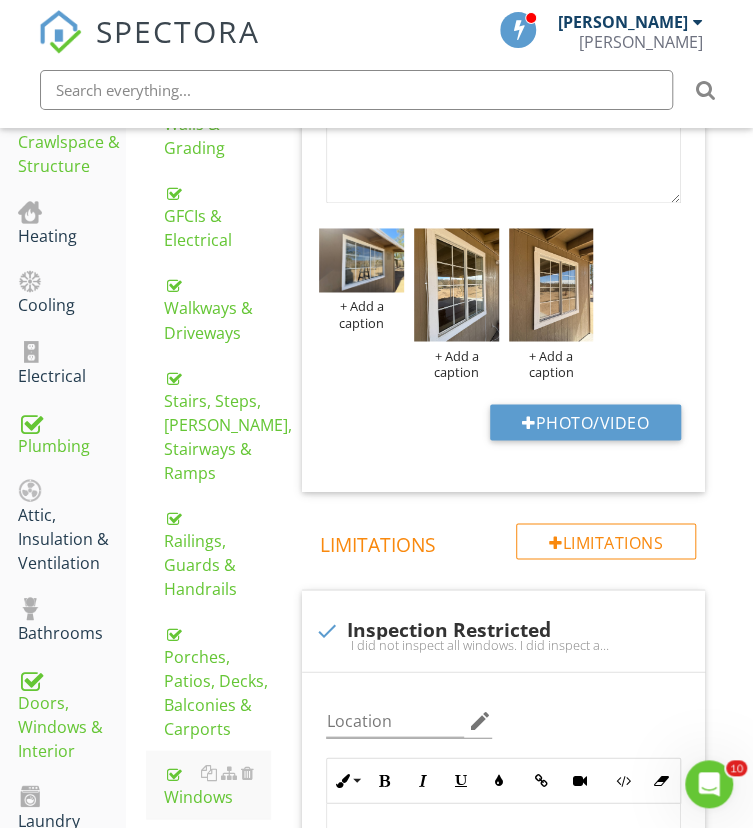 click on "Exterior Doors" at bounding box center [217, 864] 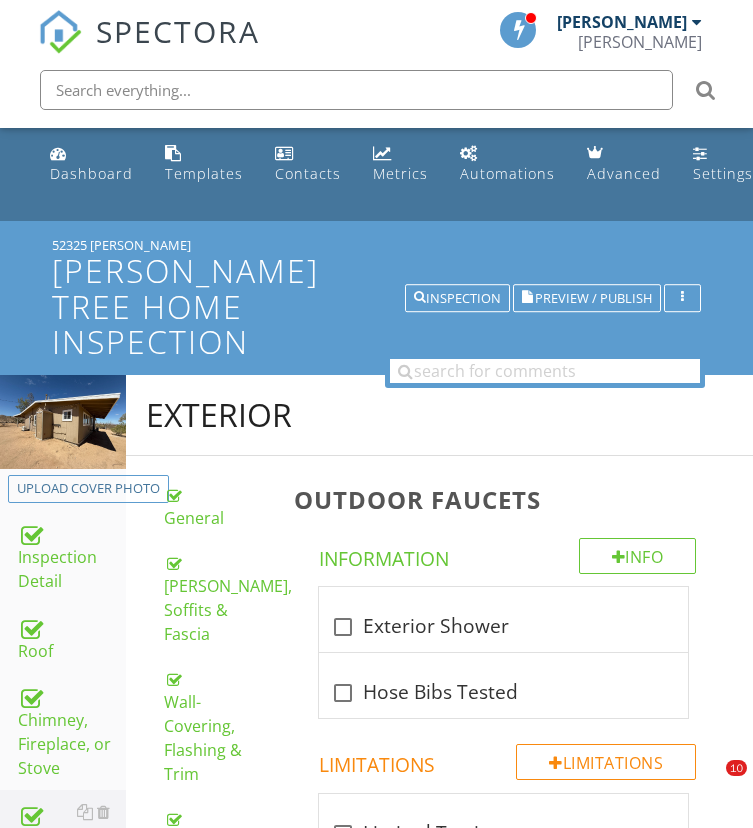 scroll, scrollTop: 514, scrollLeft: 0, axis: vertical 